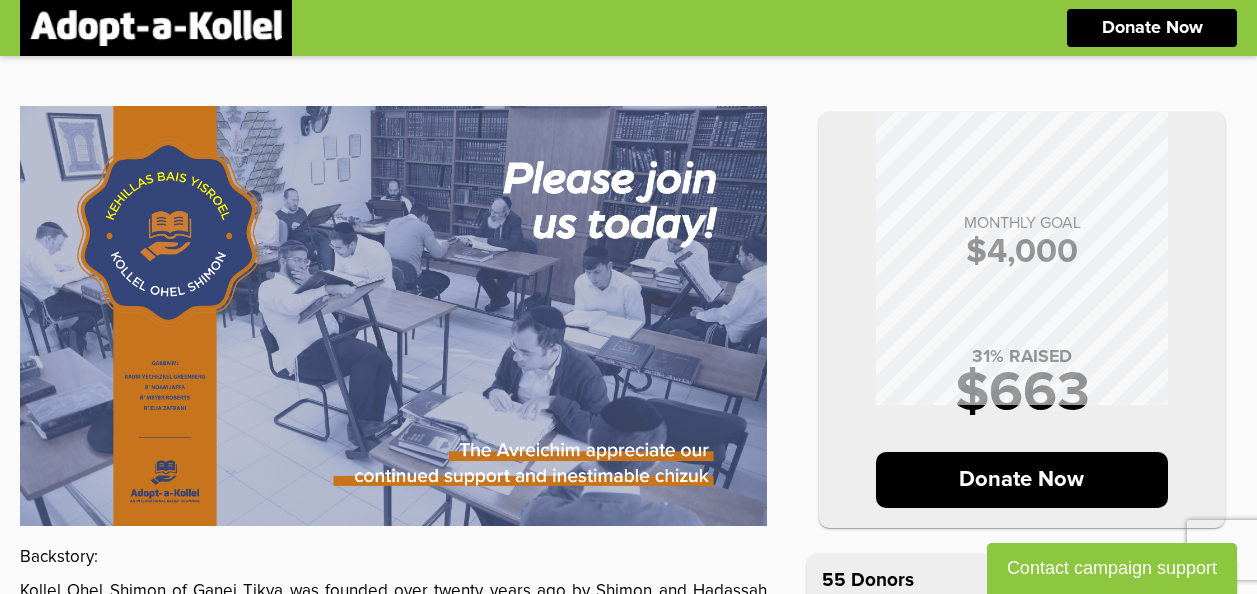 scroll, scrollTop: 0, scrollLeft: 0, axis: both 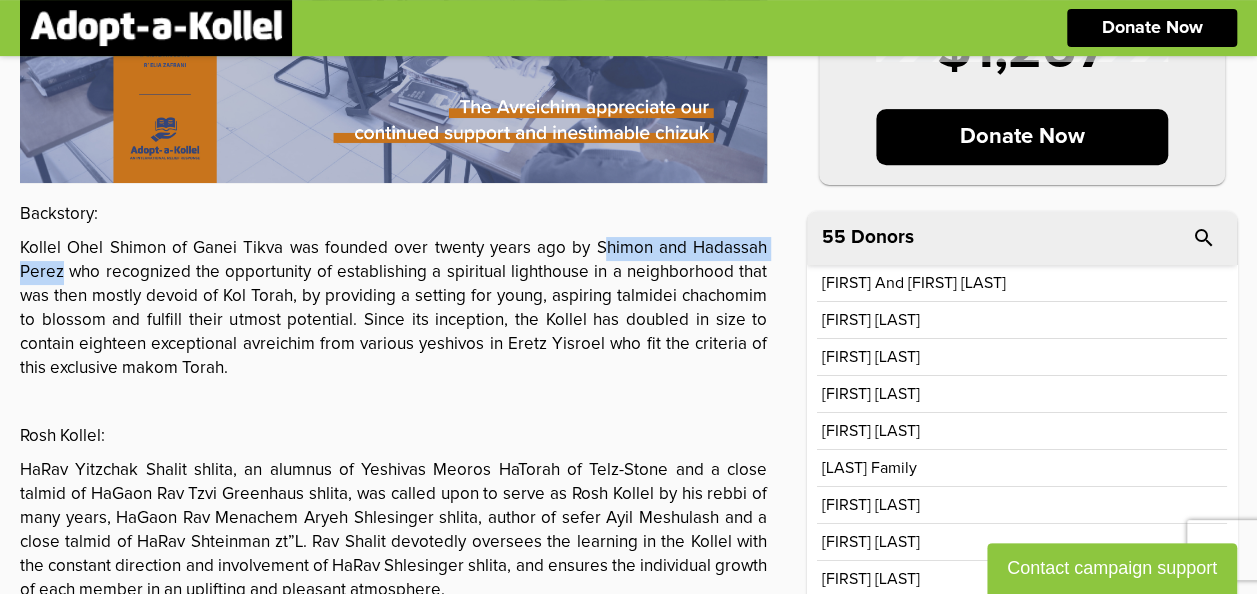 drag, startPoint x: 600, startPoint y: 242, endPoint x: 64, endPoint y: 278, distance: 537.2076 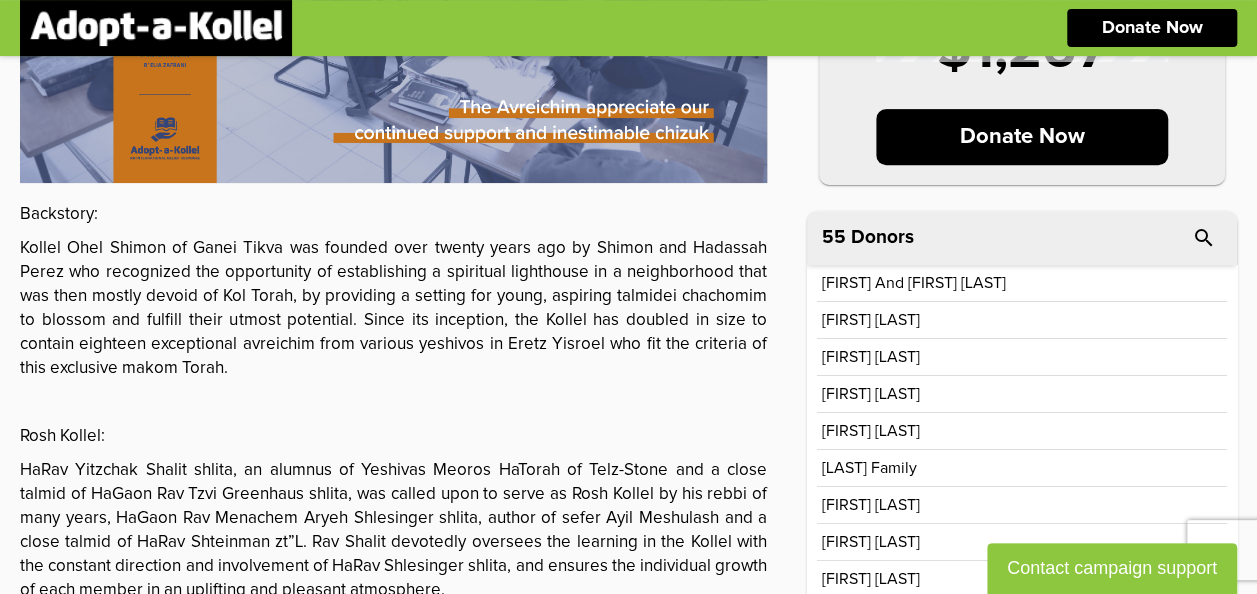 click on "MONTHLY GOAL
$ 4,000
31 % RAISED
$ 1,267
Donate Now
Backstory: Kollel Ohel Shimon of Ganei Tikva was founded over twenty years ago by Shimon and Hadassah Perez who recognized the opportunity of establishing a spiritual lighthouse in a neighborhood that was then mostly devoid of Kol Torah, by providing a setting for young, aspiring talmidei chachomim to blossom and fulfill their utmost potential. Since its inception, the Kollel has doubled in size to contain eighteen exceptional avreichim from various yeshivos in Eretz Yisroel who fit the criteria of this exclusive makom Torah. Rosh Kollel: Limud:
Show More" at bounding box center (403, 297) 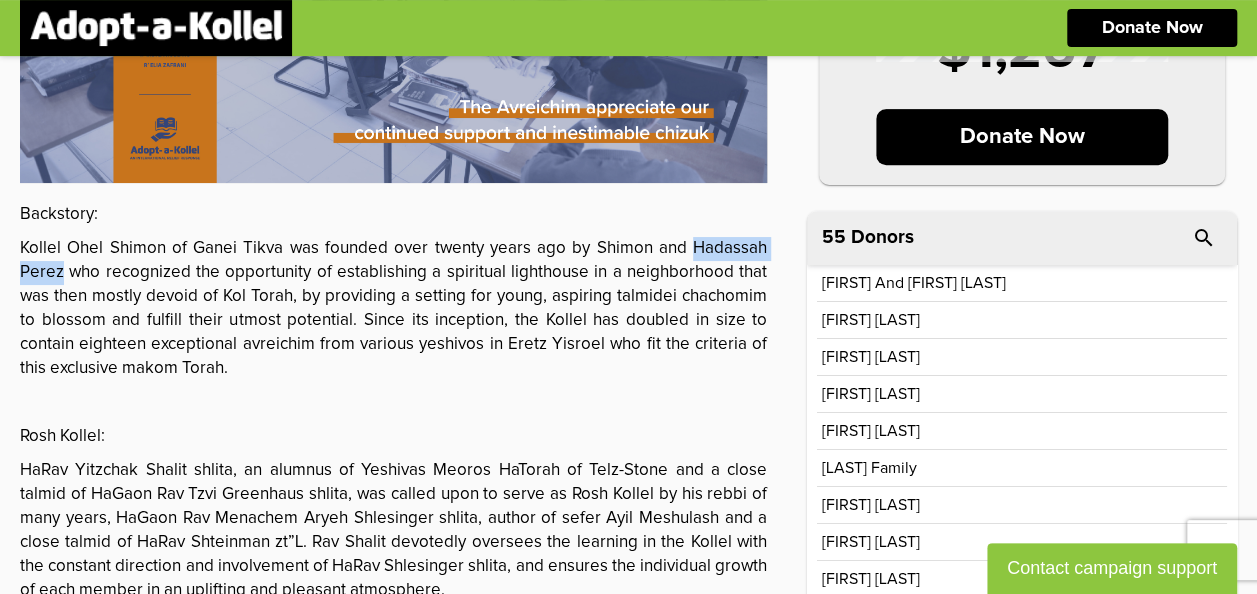 drag, startPoint x: 691, startPoint y: 244, endPoint x: 60, endPoint y: 278, distance: 631.91534 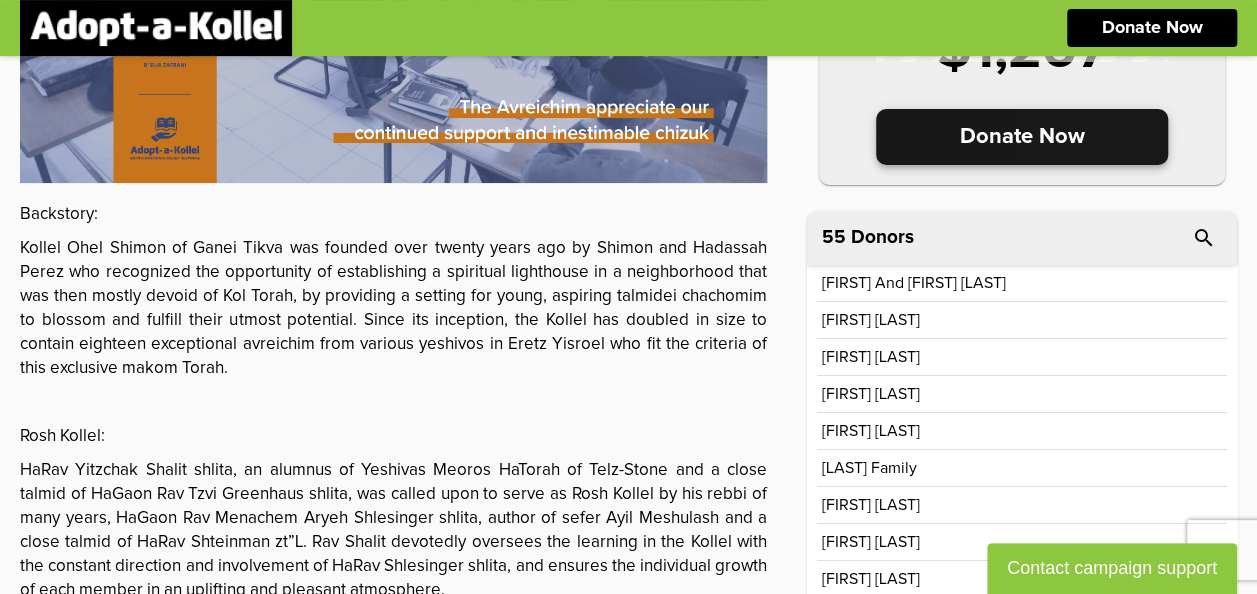 click on "Donate Now" at bounding box center (1022, 137) 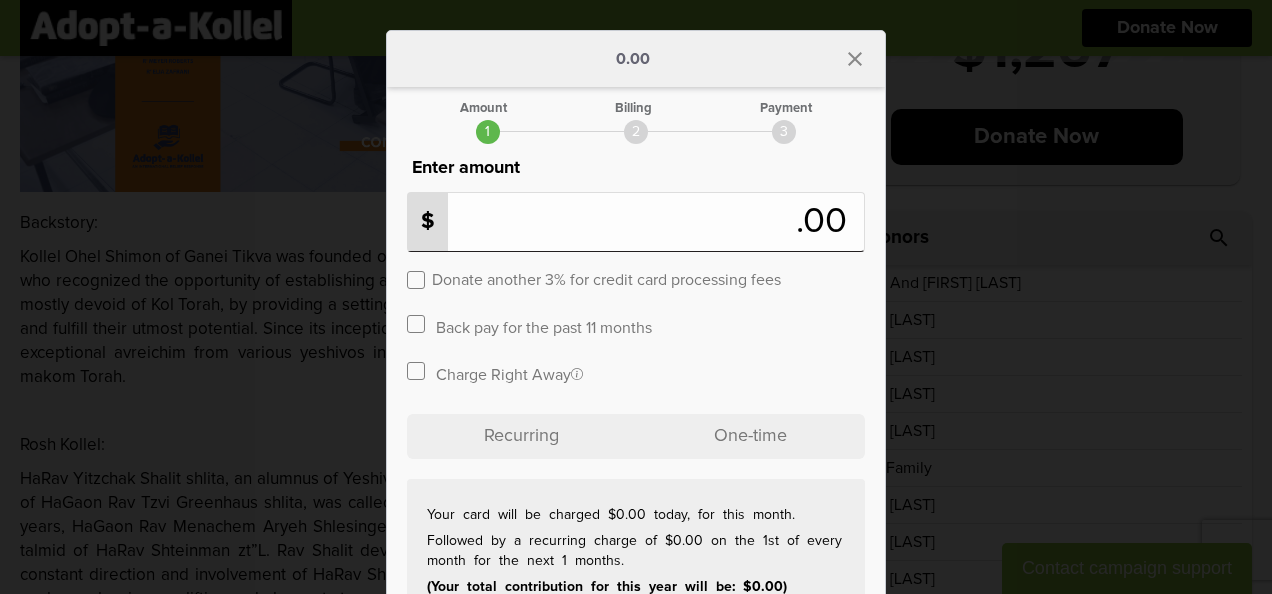 click at bounding box center (416, 280) 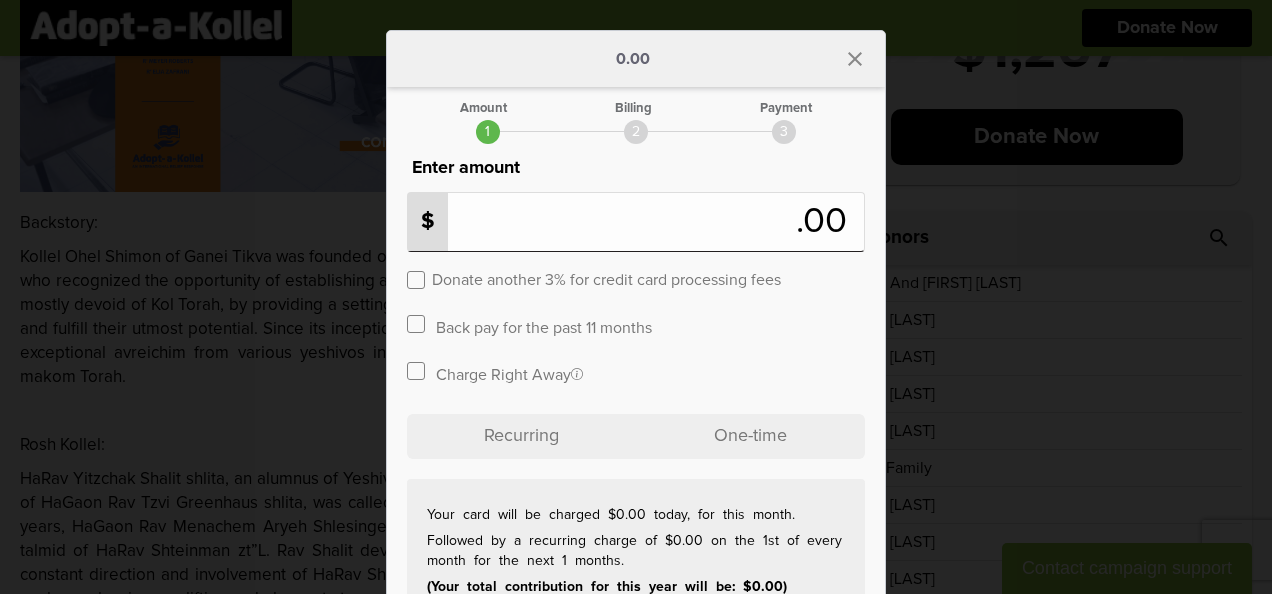 click at bounding box center [605, 222] 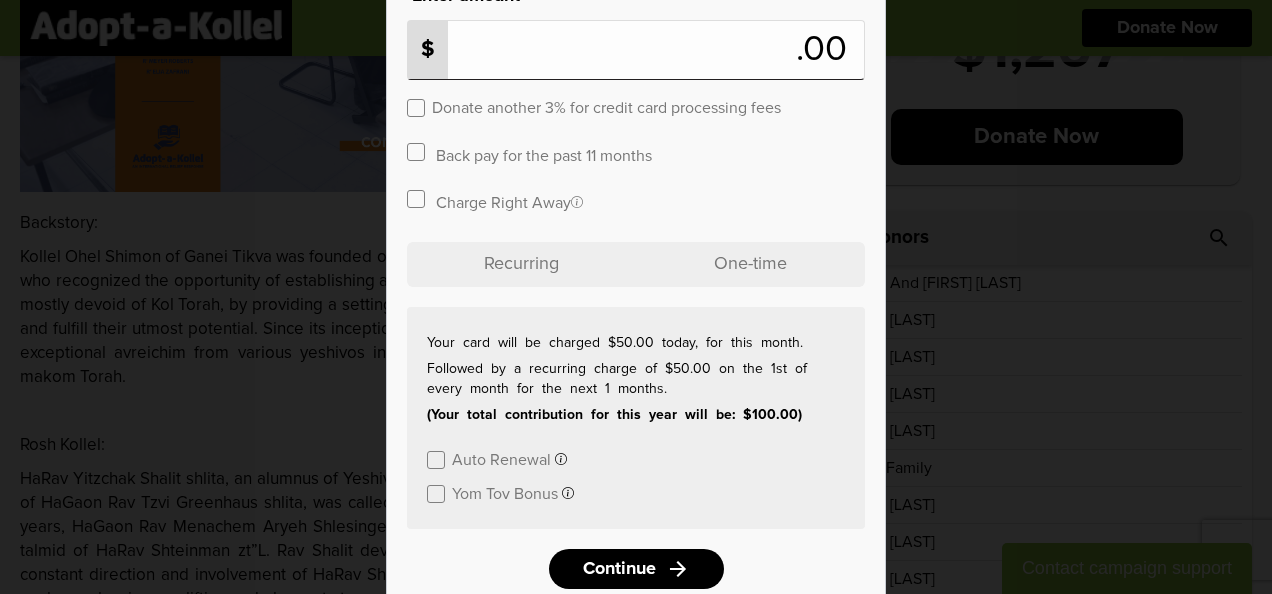 scroll, scrollTop: 179, scrollLeft: 0, axis: vertical 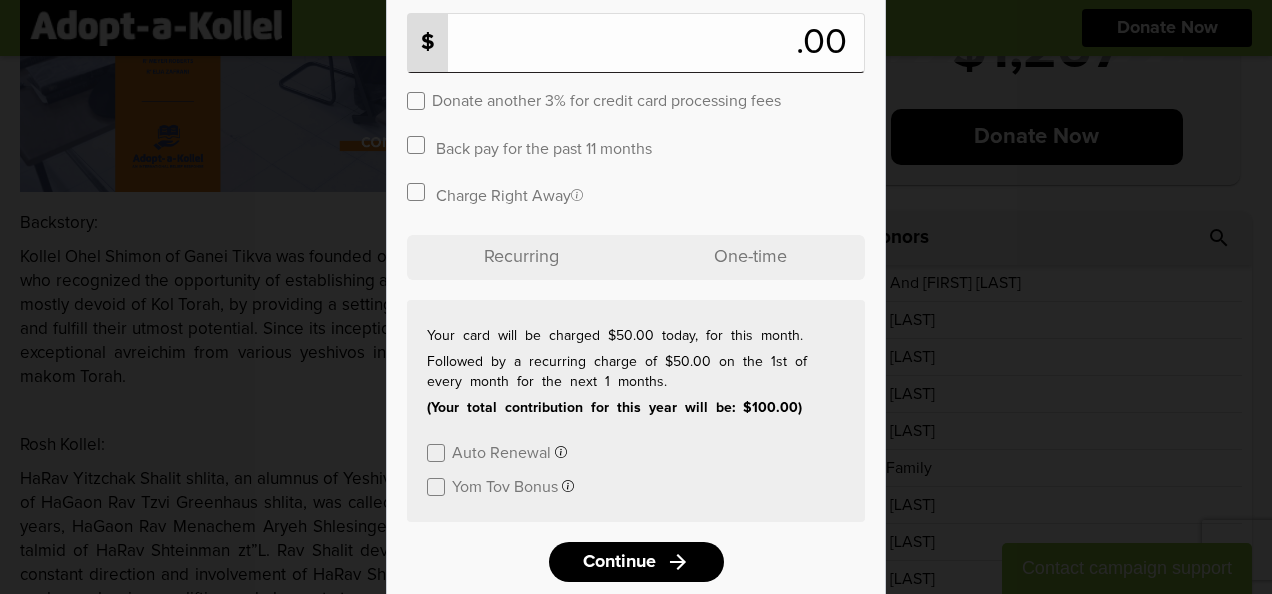 type on "**" 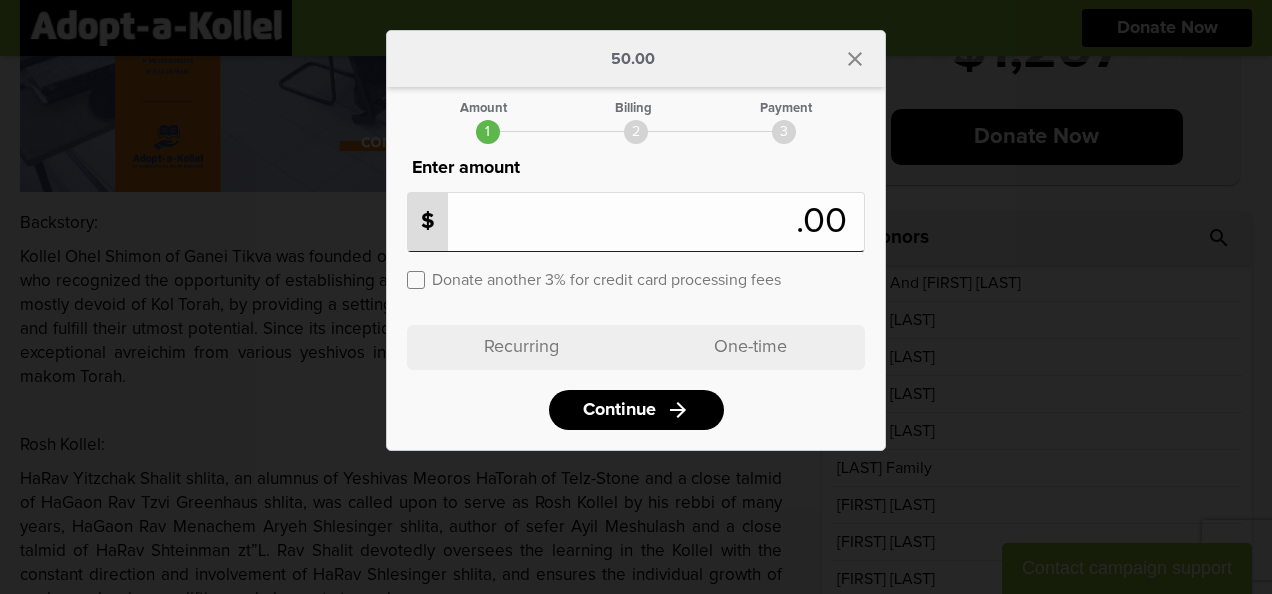 scroll, scrollTop: 0, scrollLeft: 0, axis: both 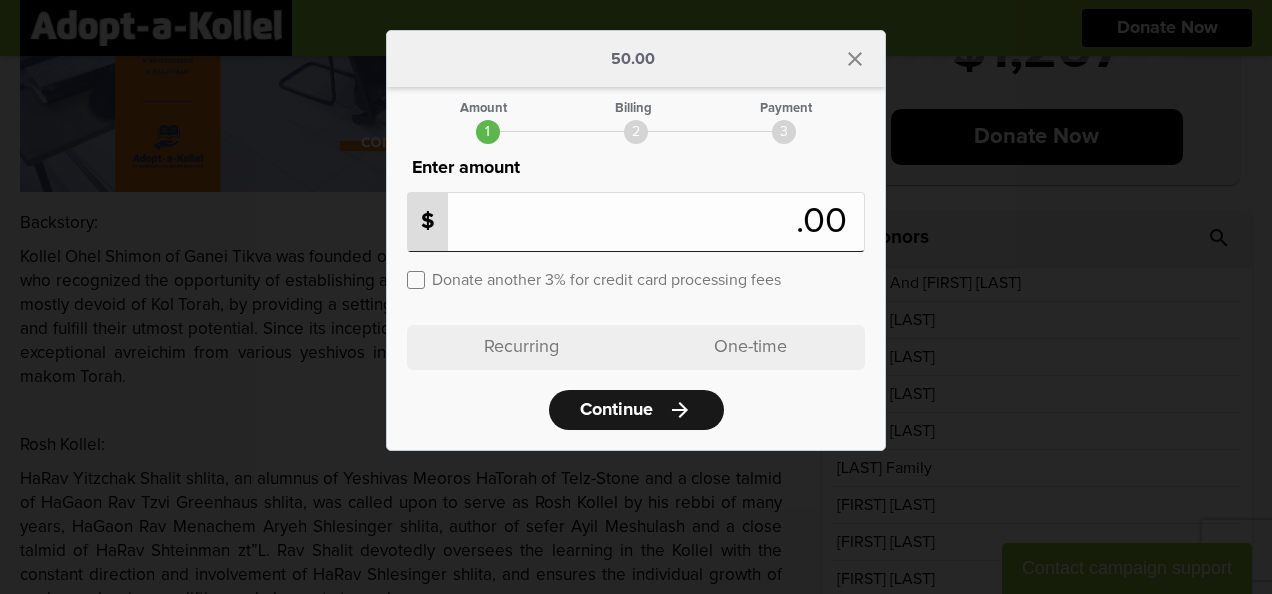click on "Continue" at bounding box center [616, 410] 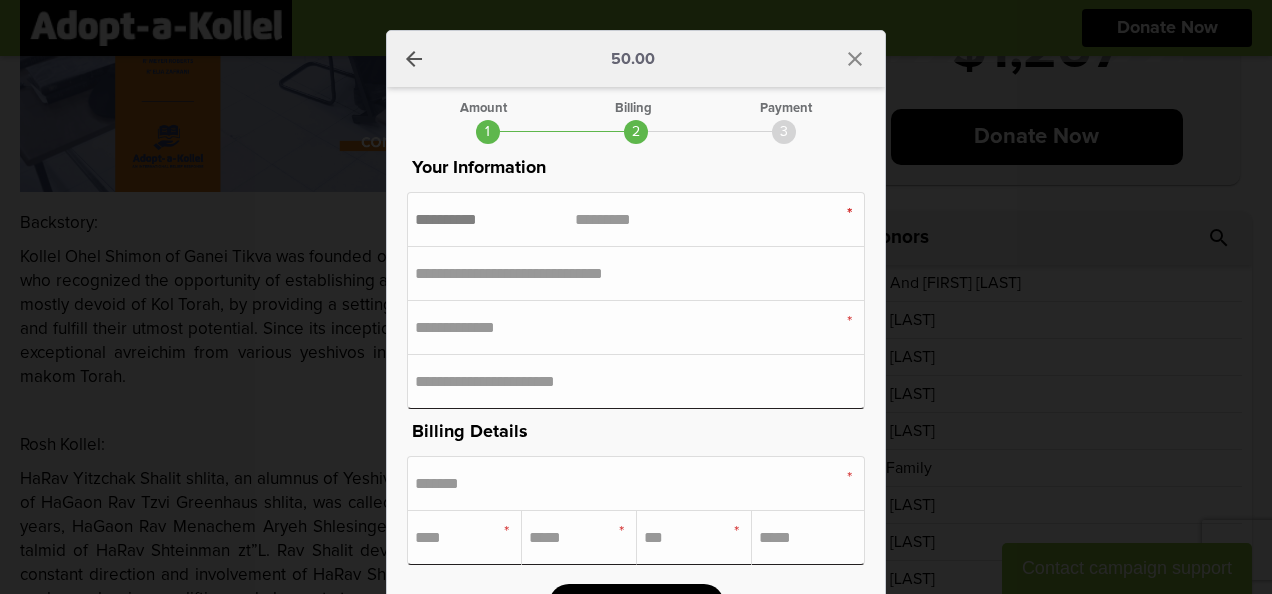 click at bounding box center (495, 219) 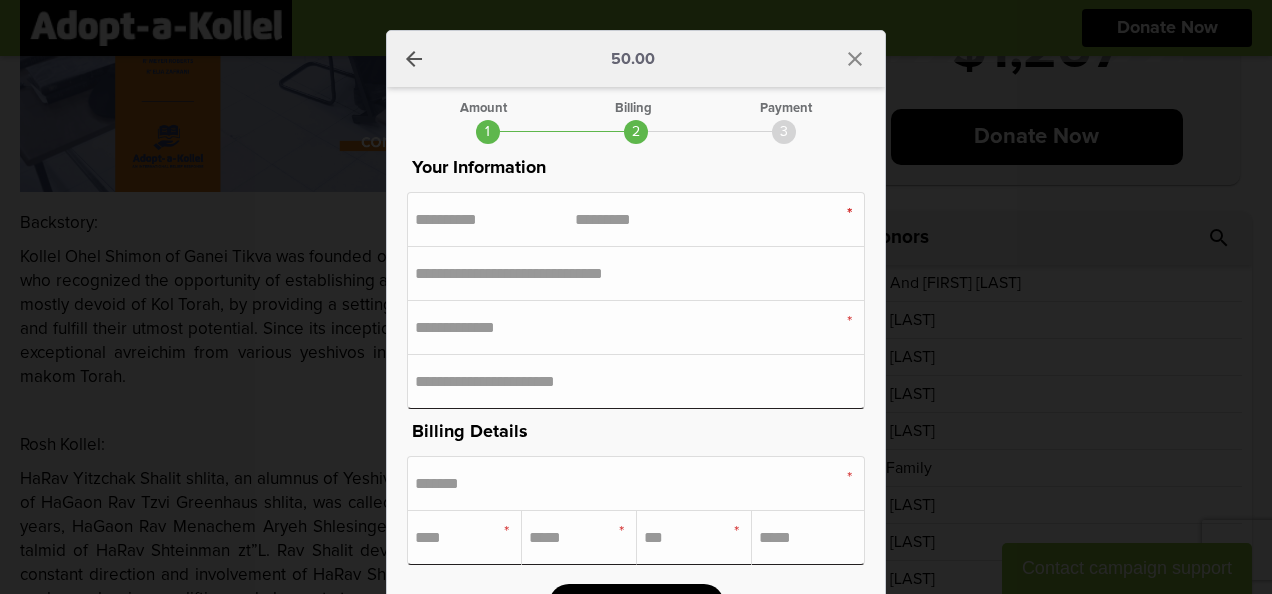 click on "Your Information" at bounding box center (636, 168) 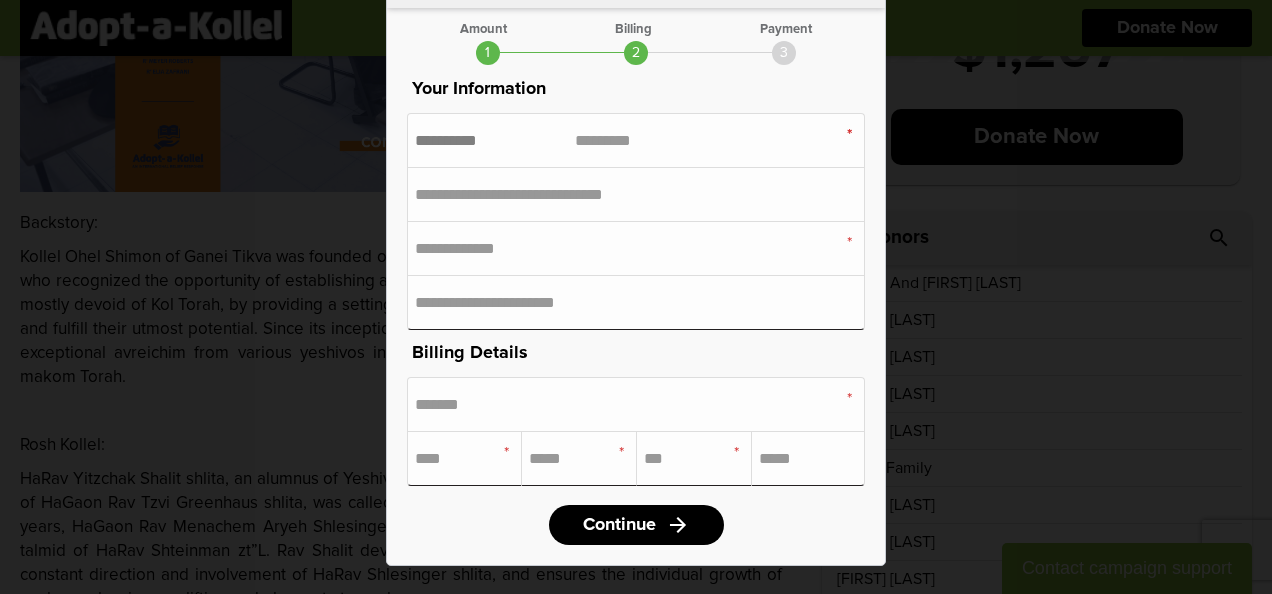 click at bounding box center (495, 140) 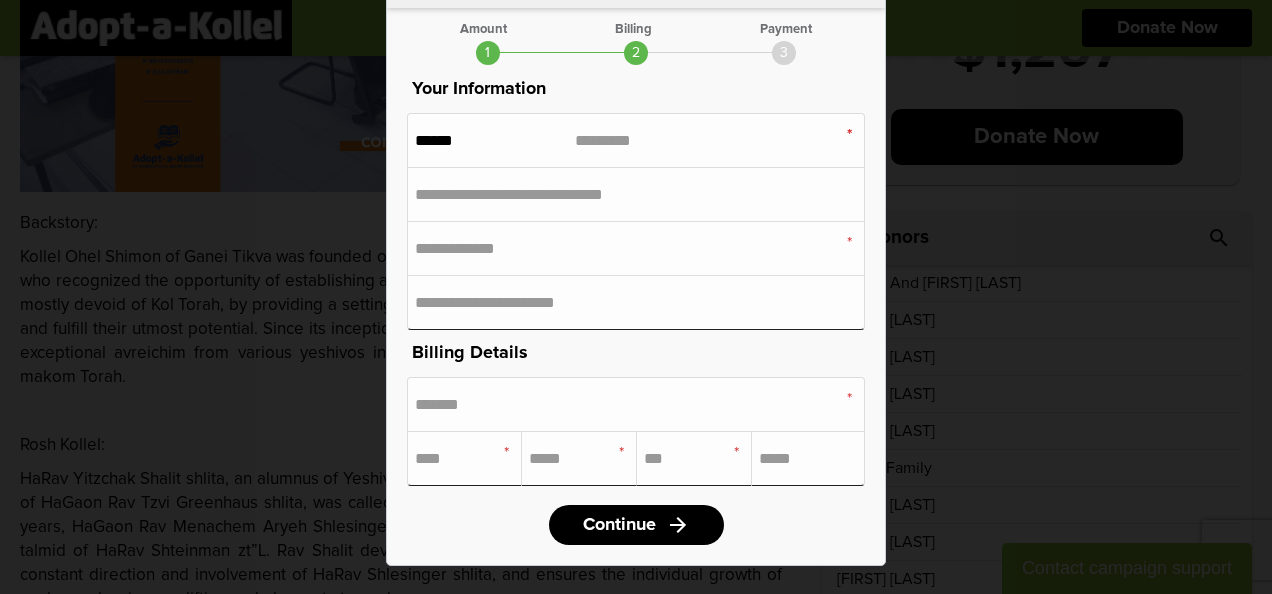 type on "**********" 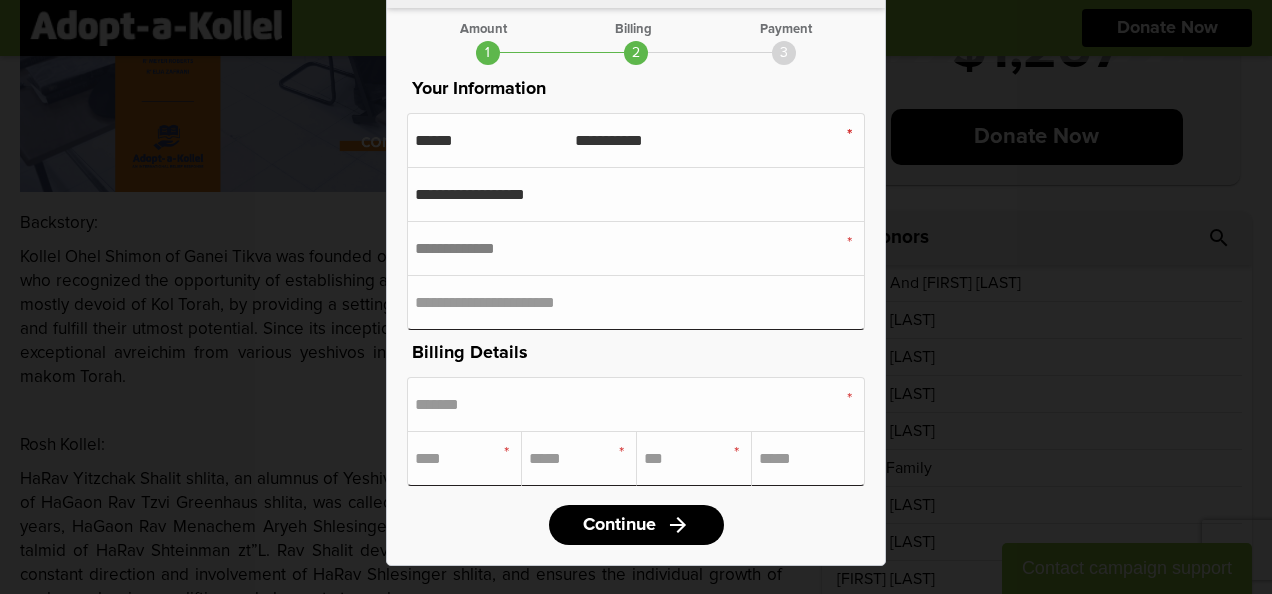 type on "**********" 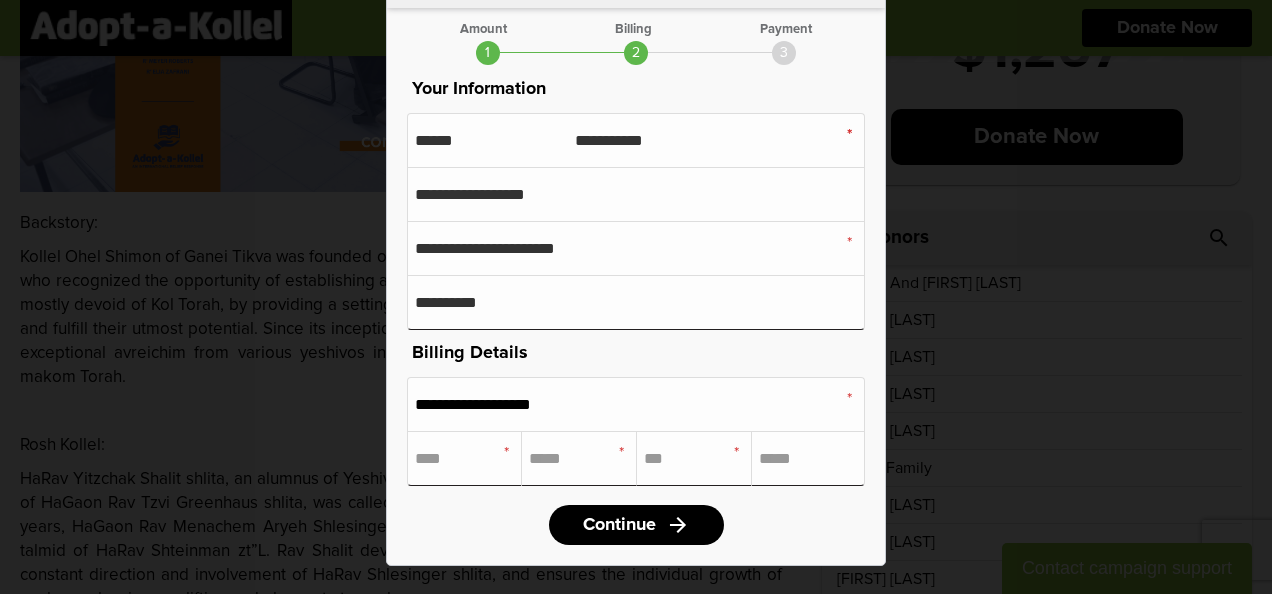 type on "**********" 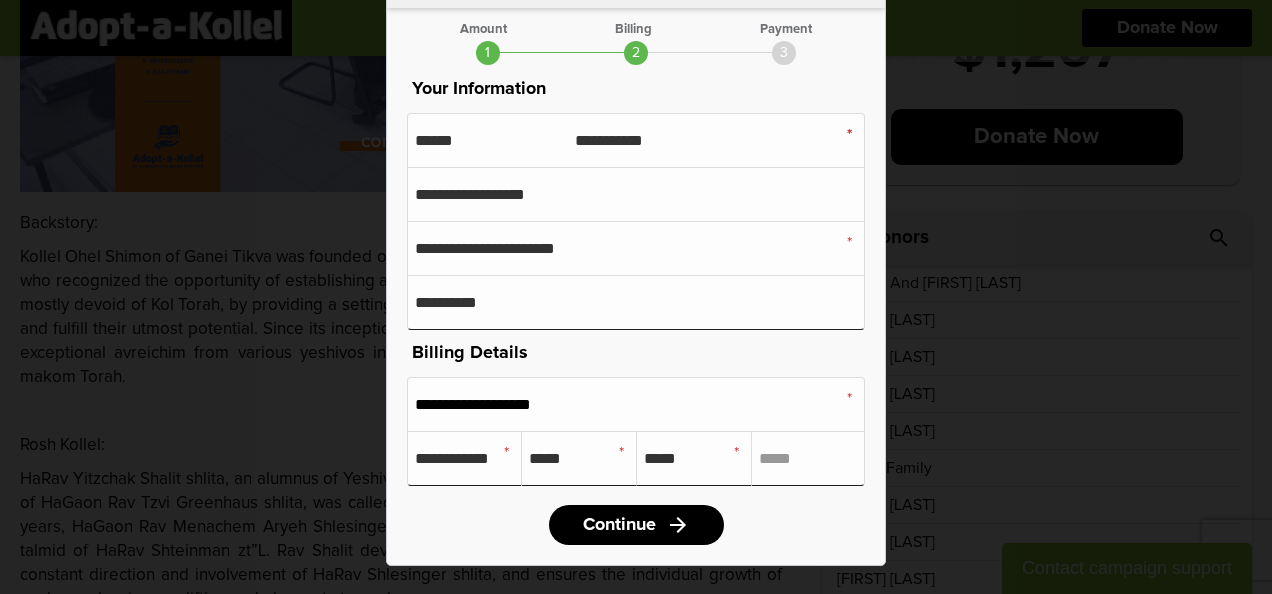 click on "**********" at bounding box center (636, 404) 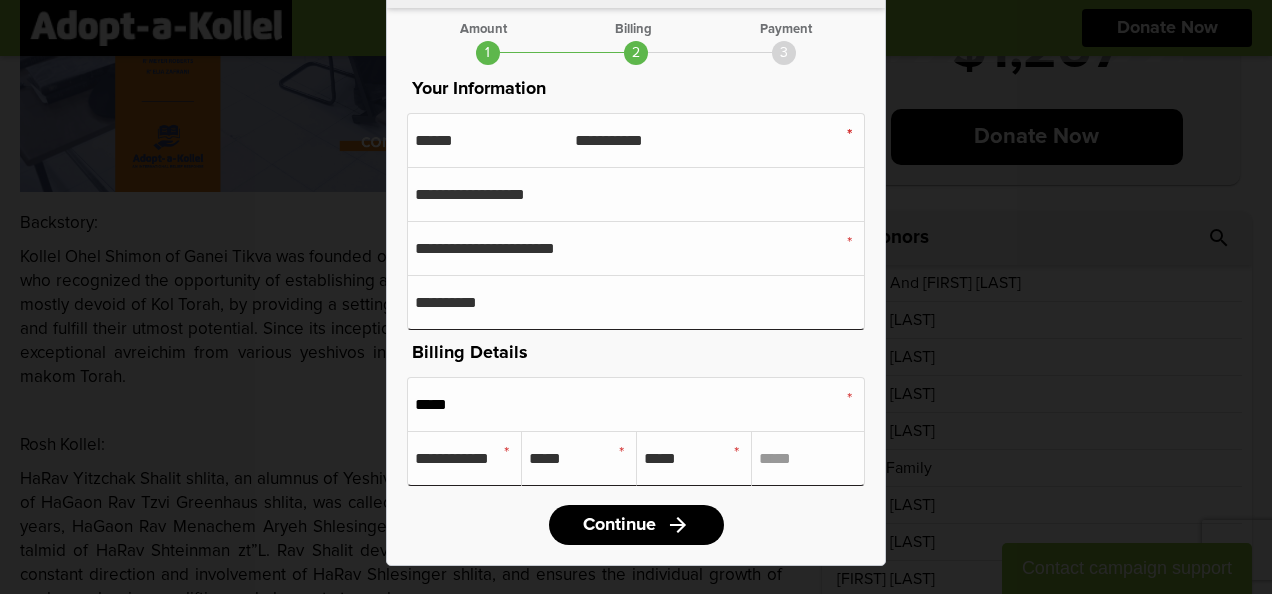 type on "**********" 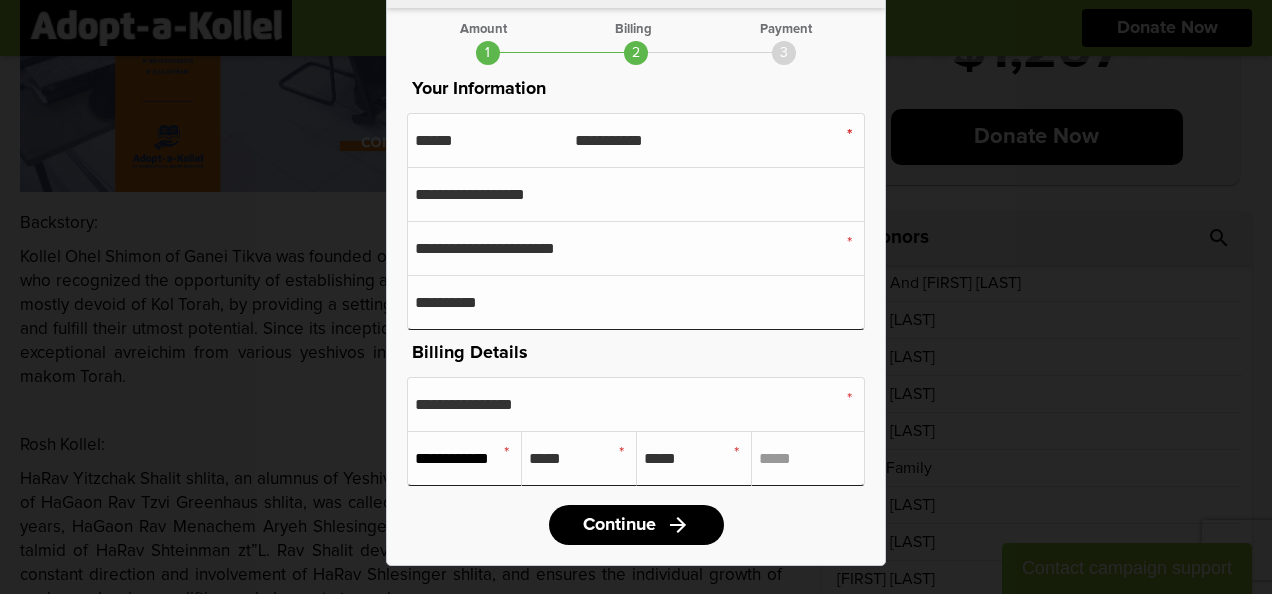 click on "**********" at bounding box center (464, 458) 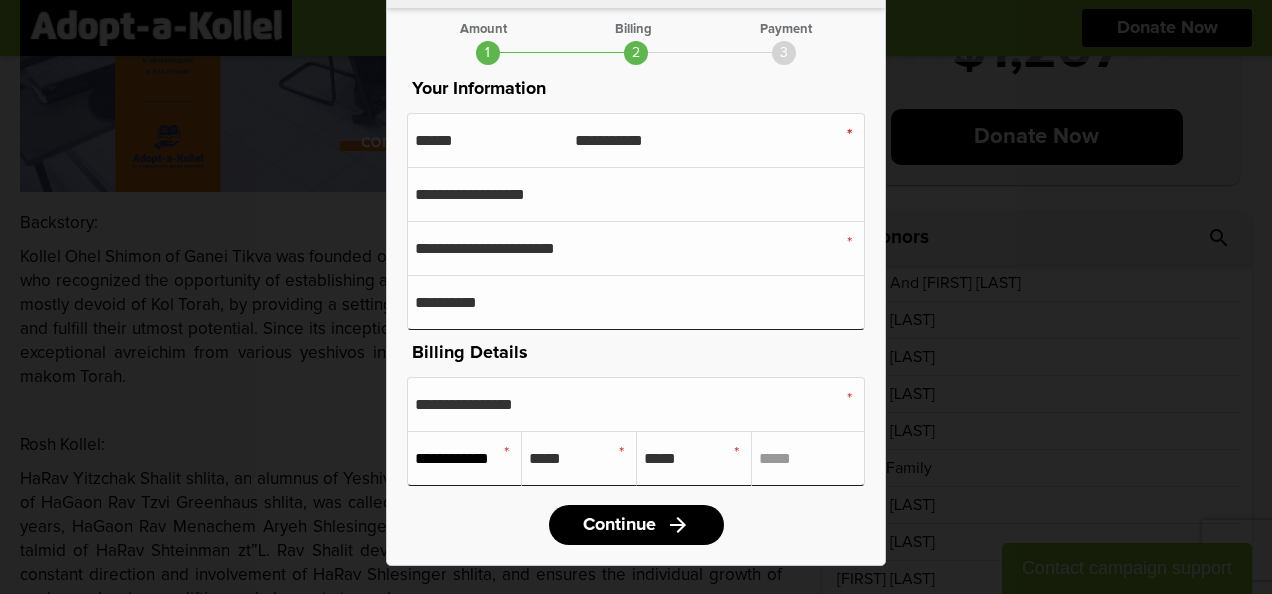 drag, startPoint x: 488, startPoint y: 458, endPoint x: 244, endPoint y: 428, distance: 245.83734 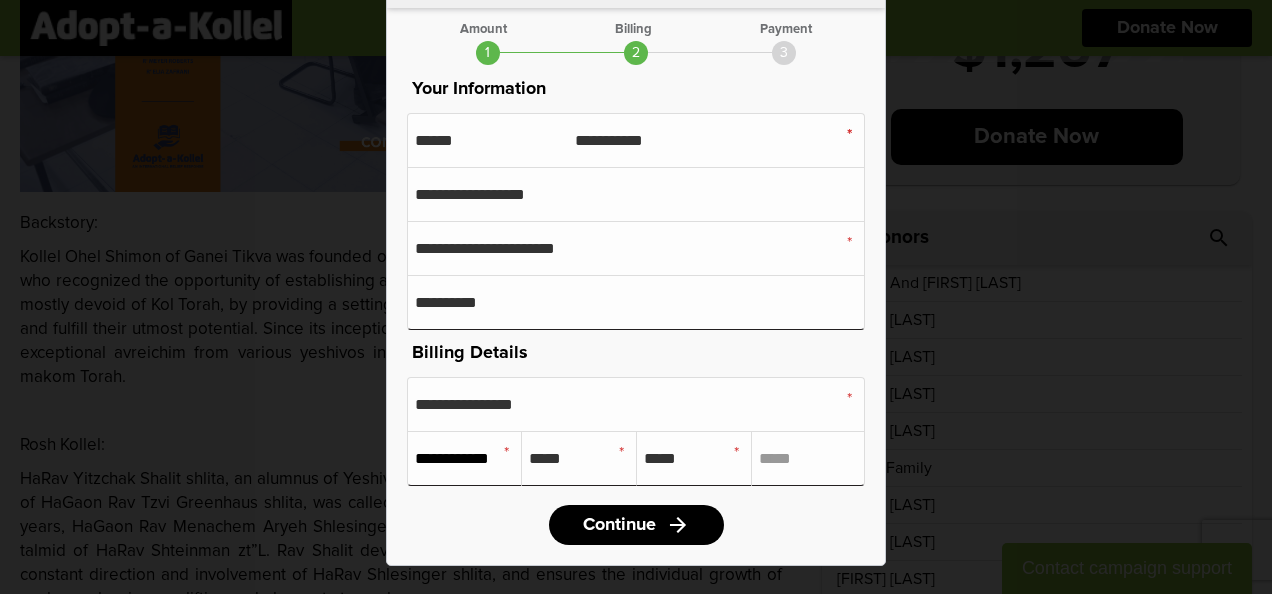 click on "arrow_back
50.00
close
Amount
Billing
Payment
1
2
3
Enter amount
$
**
.00
Donate another 3% for credit card processing fees
Back pay for the past 11 months
Charge Right Away
If checked then your card will be charged today if unchecked then your card will be charged when the schedule starts on 2025-09-01
Recurring
One-time" at bounding box center [636, 297] 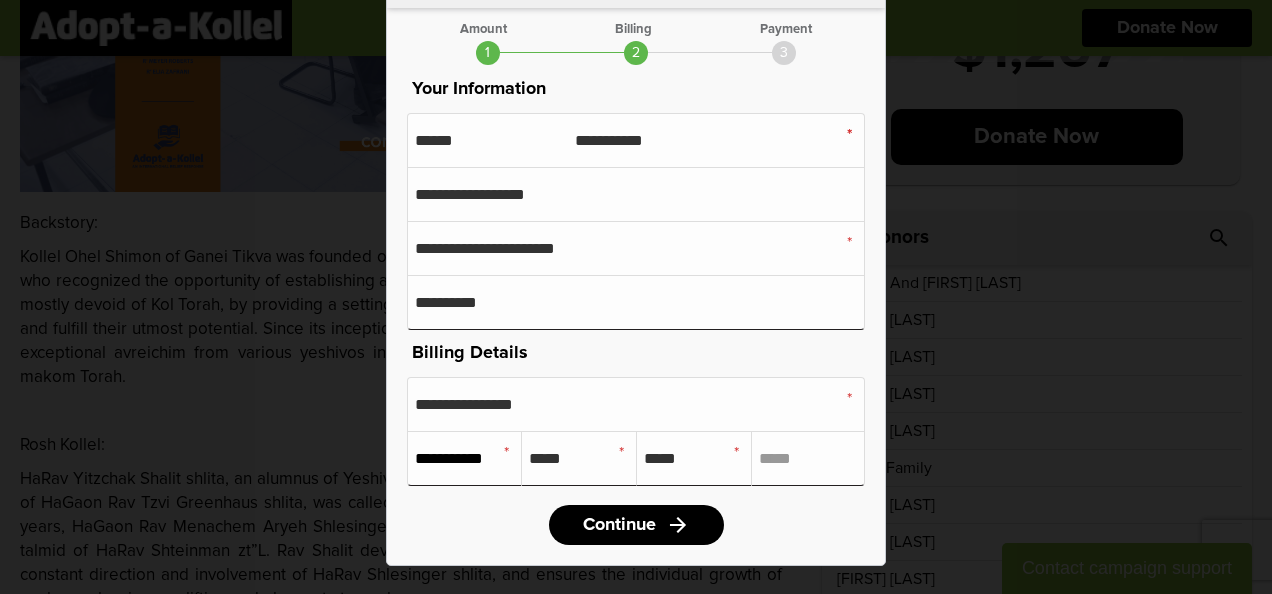 type on "**********" 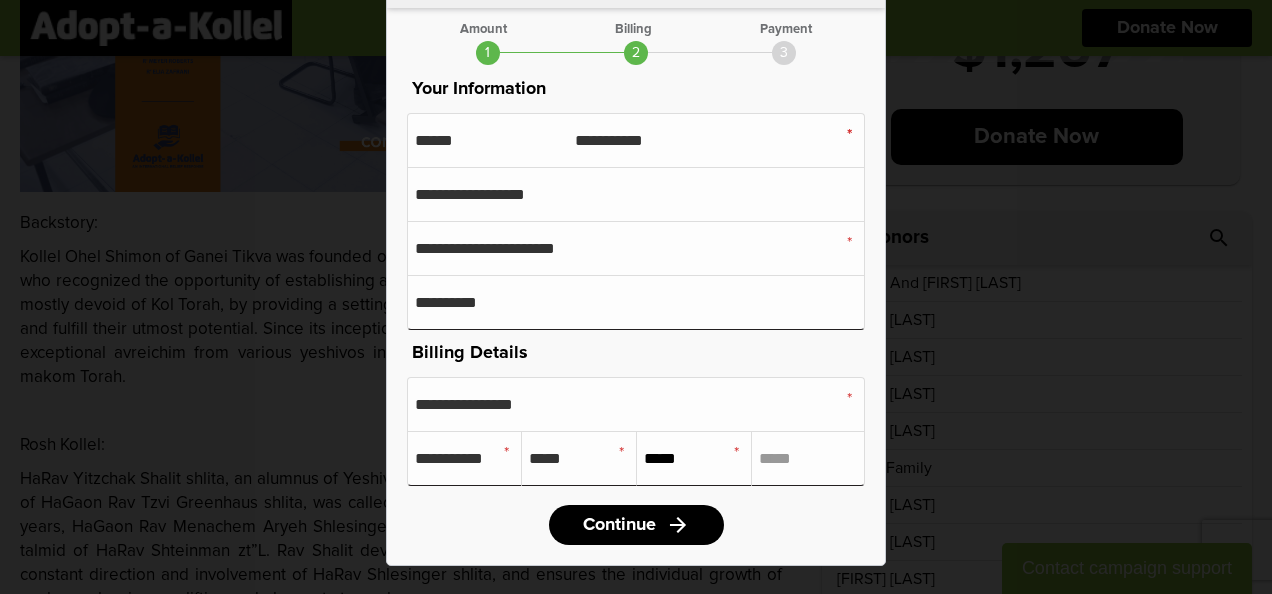 drag, startPoint x: 668, startPoint y: 463, endPoint x: 685, endPoint y: 462, distance: 17.029387 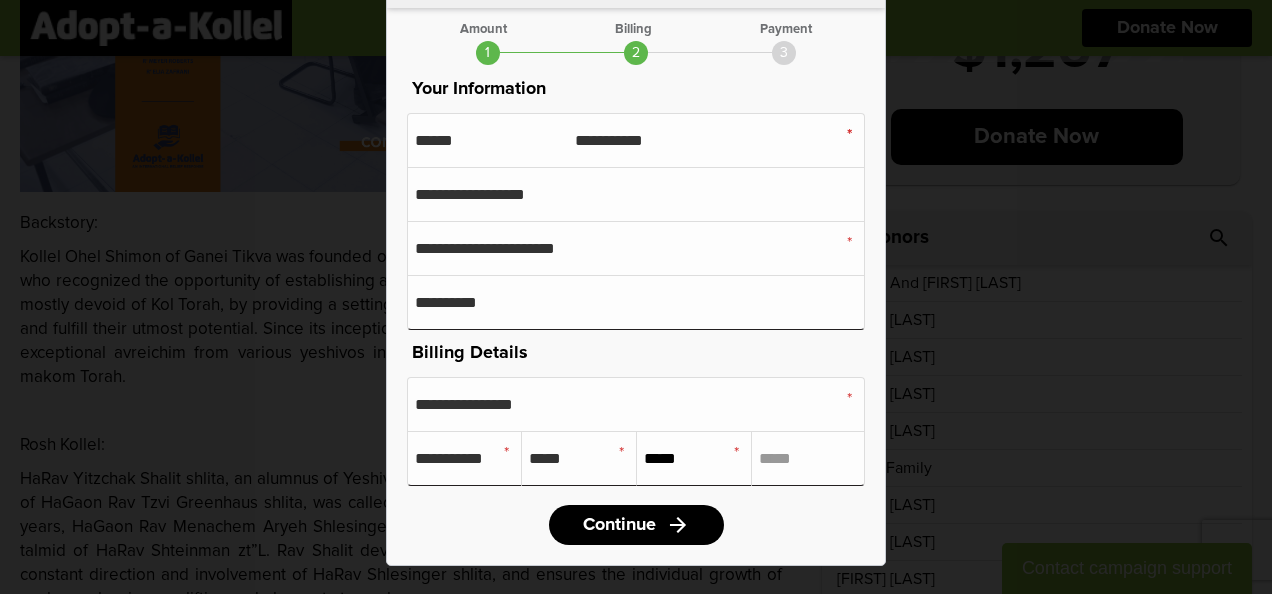 type on "*****" 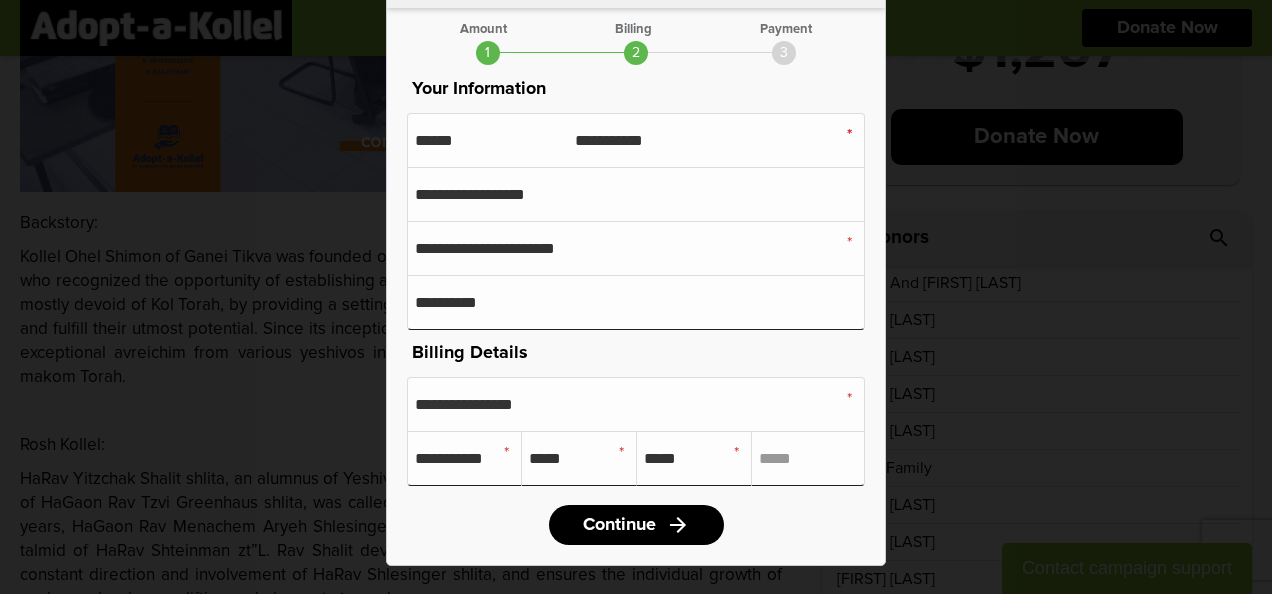click on "Amount
Billing
Payment
1
2
3
Enter amount
$
**
.00
Donate another 3% for credit card processing fees
Back pay for the past 11 months
Charge Right Away
If checked then your card will be charged today if unchecked then your card will be charged when the schedule starts on 2025-09-01
Recurring
One-time" at bounding box center [636, 284] 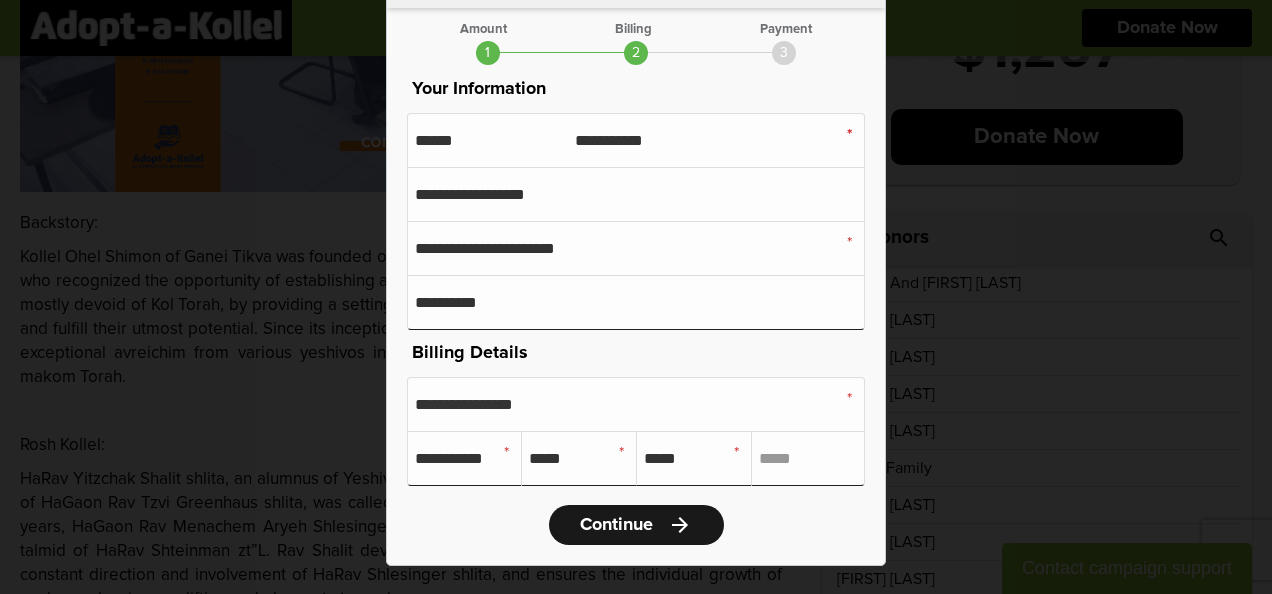 click on "Continue arrow_forward" at bounding box center [636, 525] 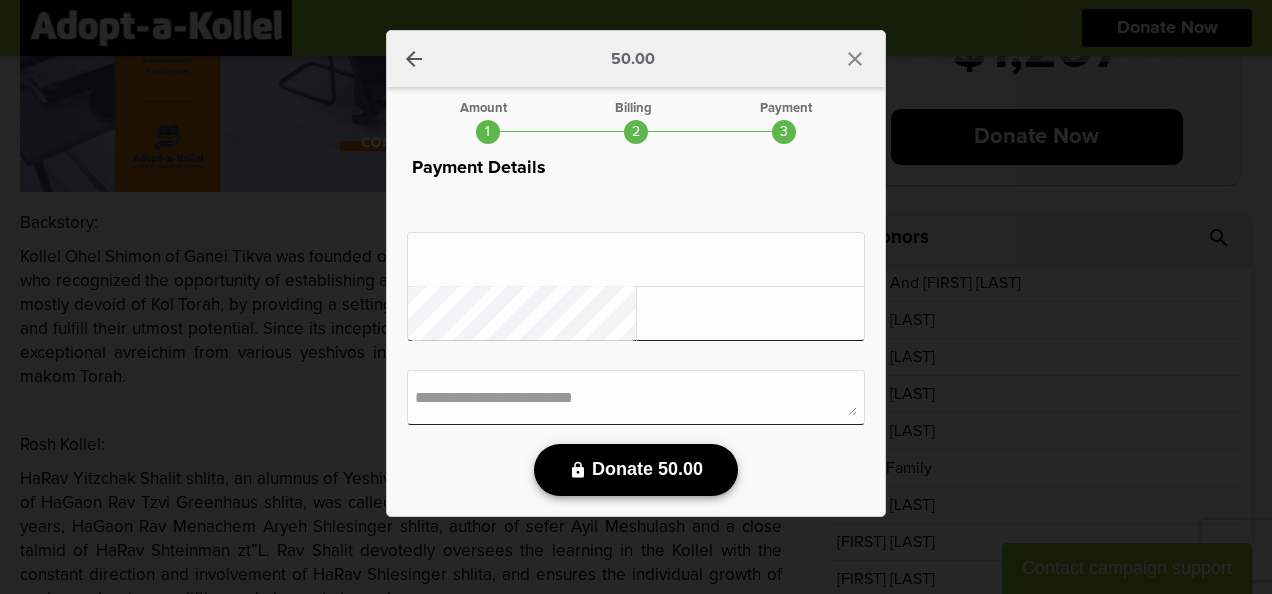 click on "Donate 50.00" at bounding box center (647, 469) 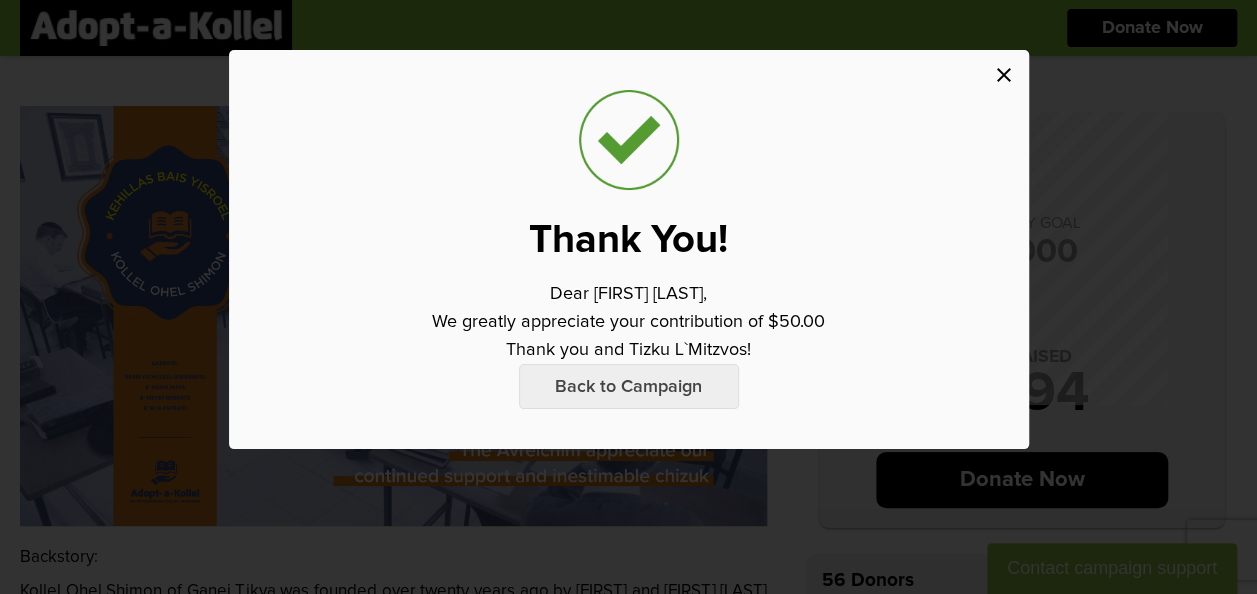 scroll, scrollTop: 343, scrollLeft: 0, axis: vertical 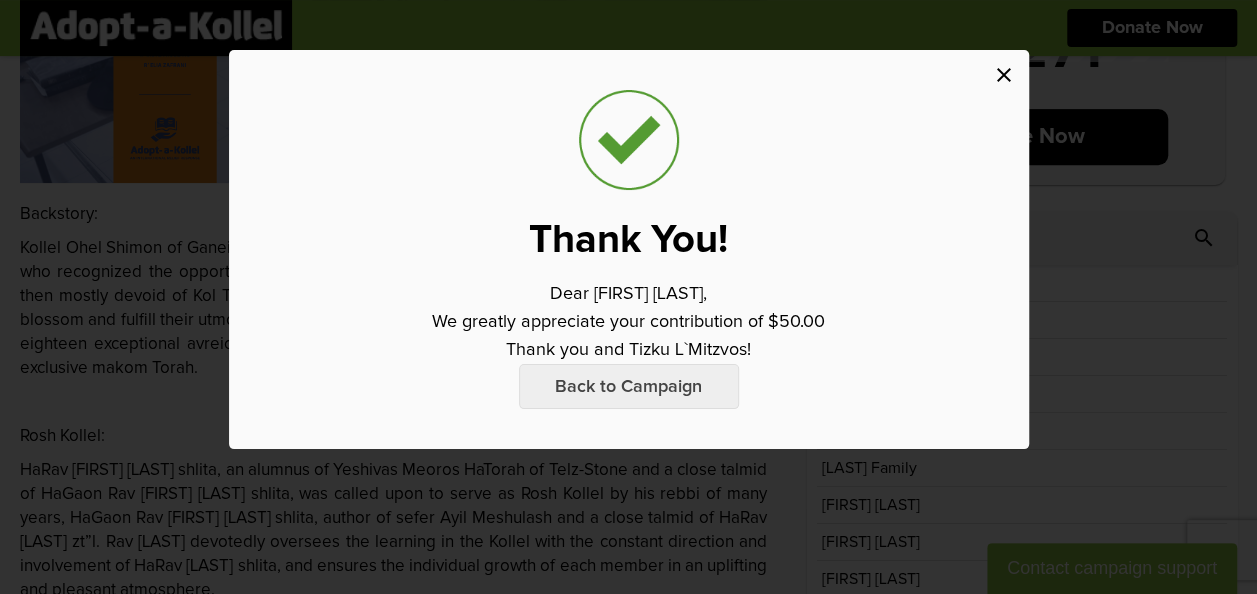 click on "close" at bounding box center [1004, 75] 